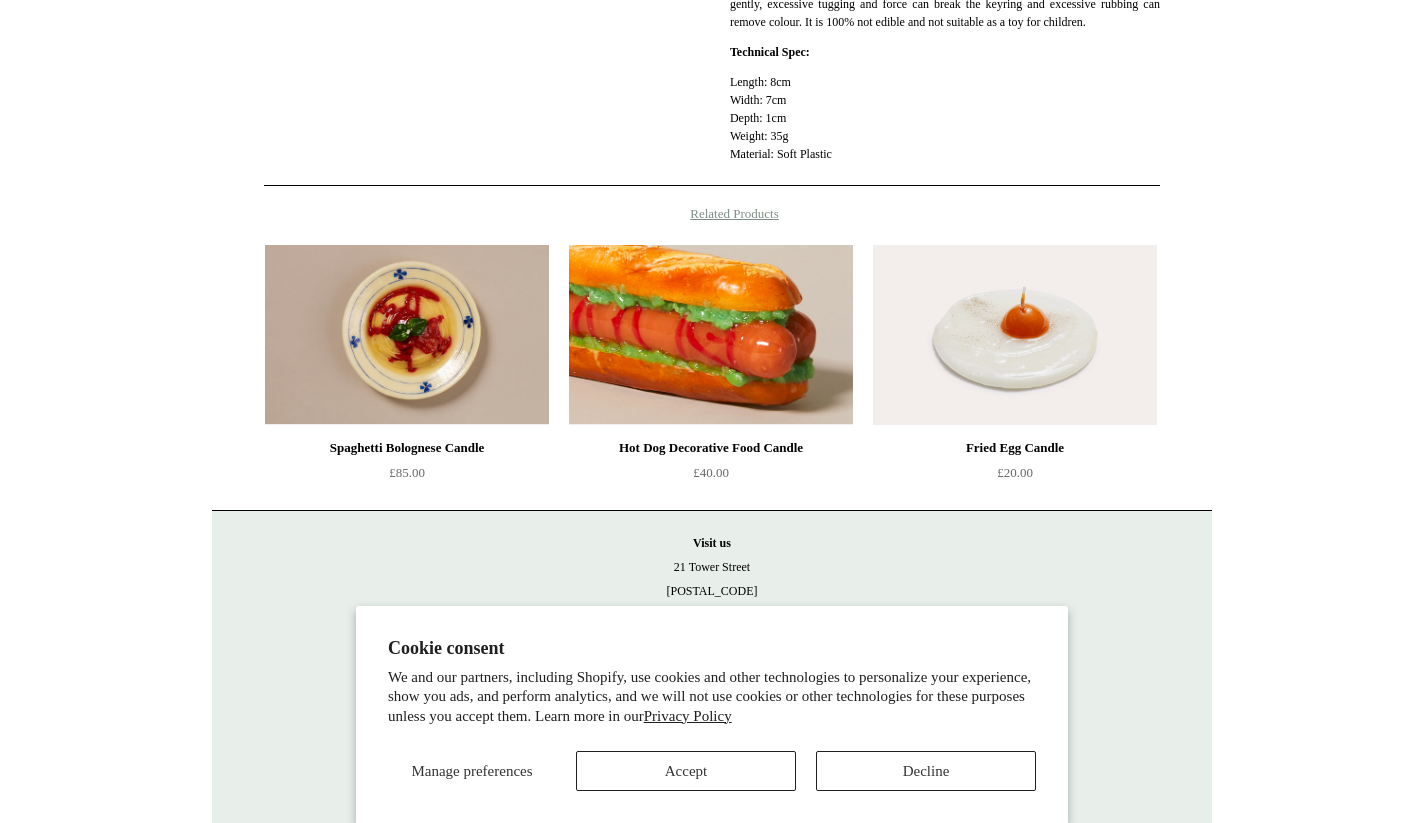 scroll, scrollTop: 693, scrollLeft: 0, axis: vertical 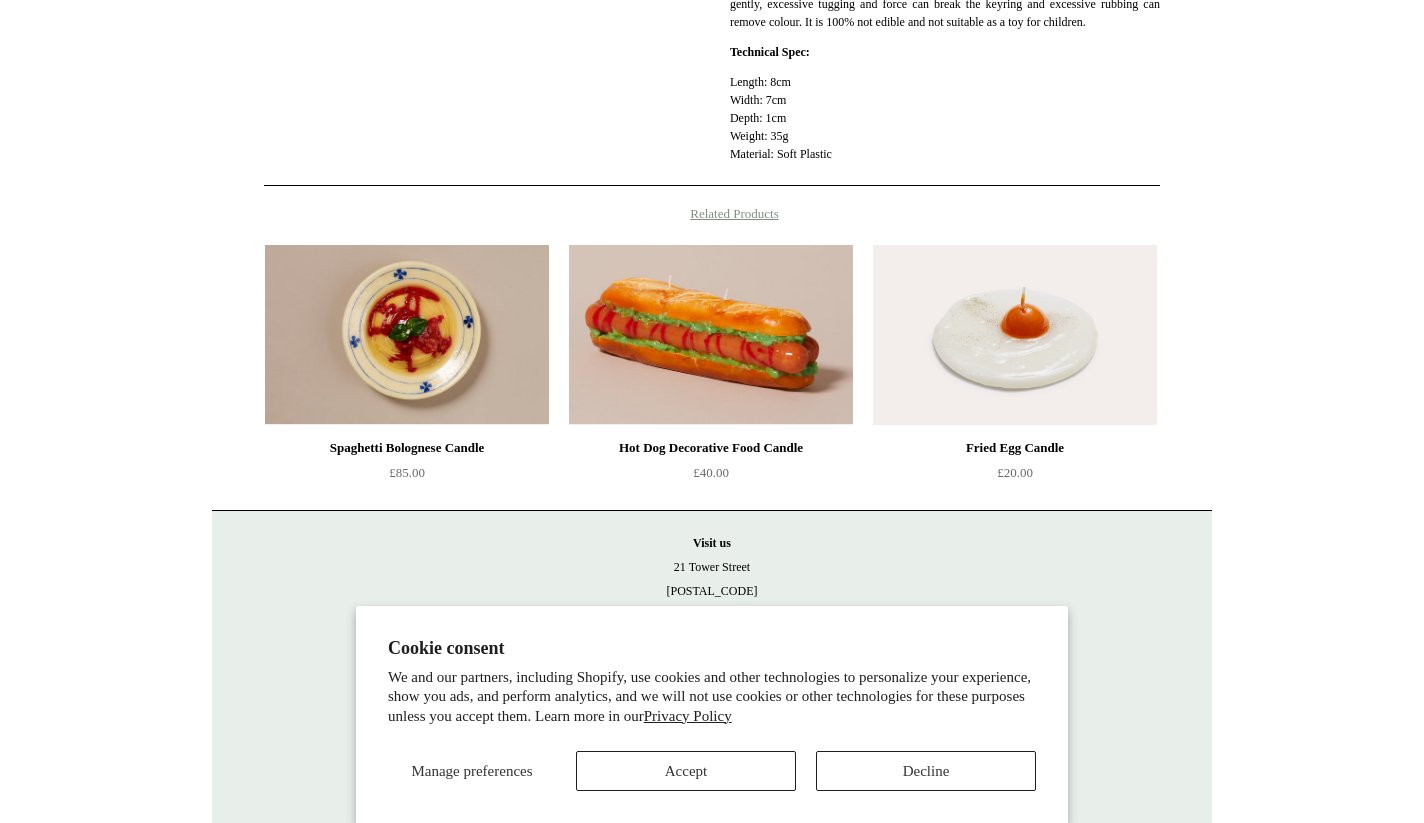 click at bounding box center [1015, 335] 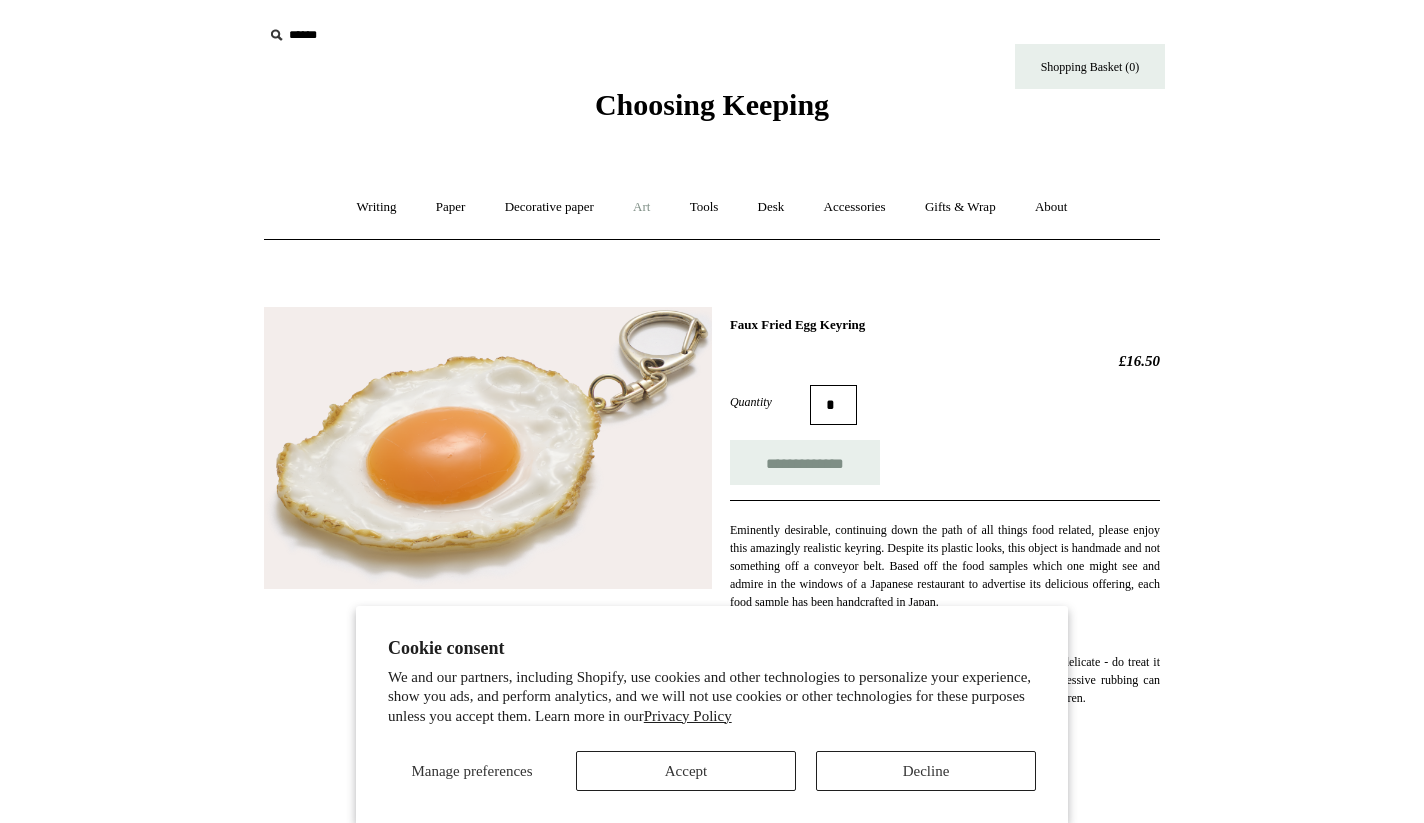 scroll, scrollTop: 0, scrollLeft: 0, axis: both 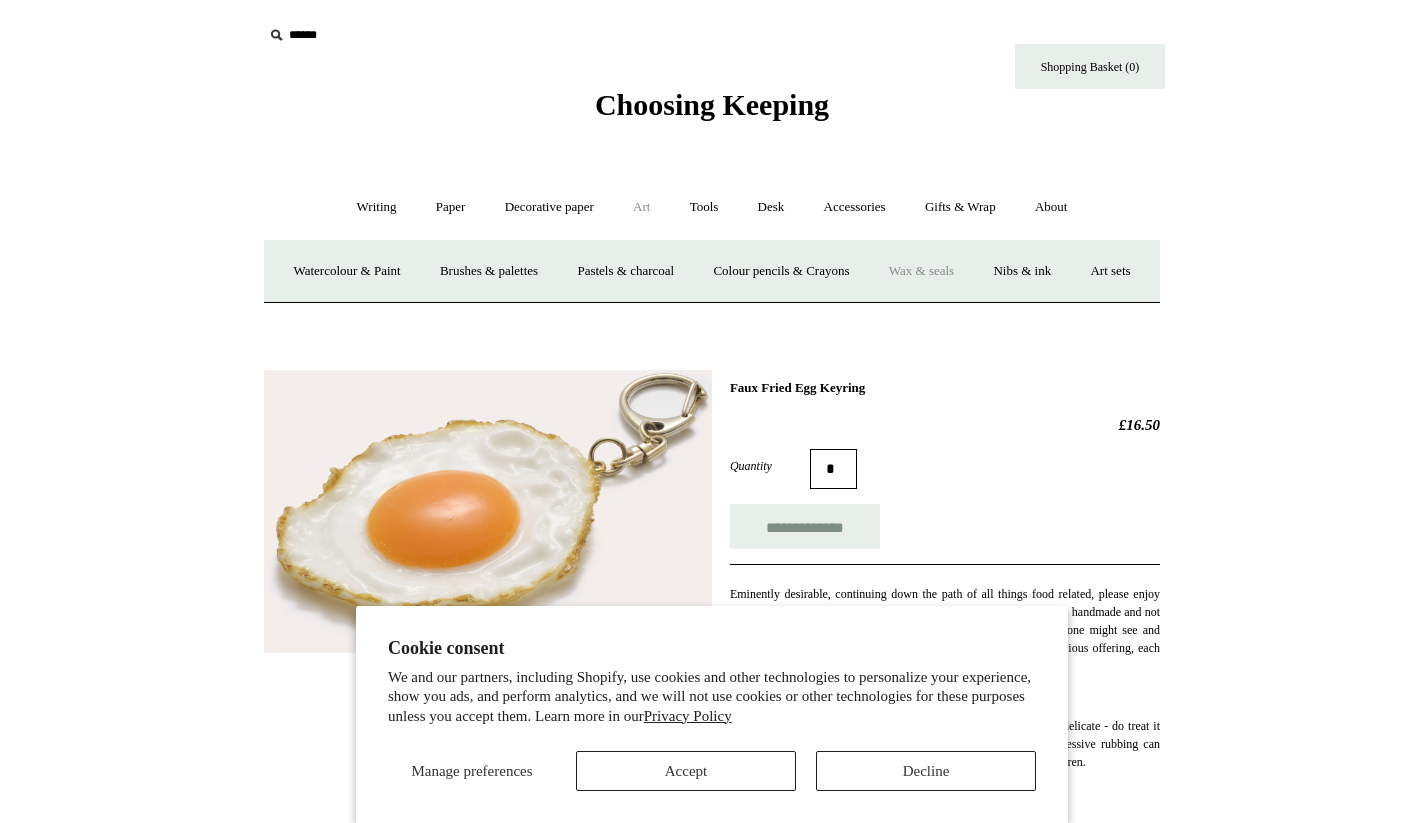 click on "Wax & seals" at bounding box center [921, 271] 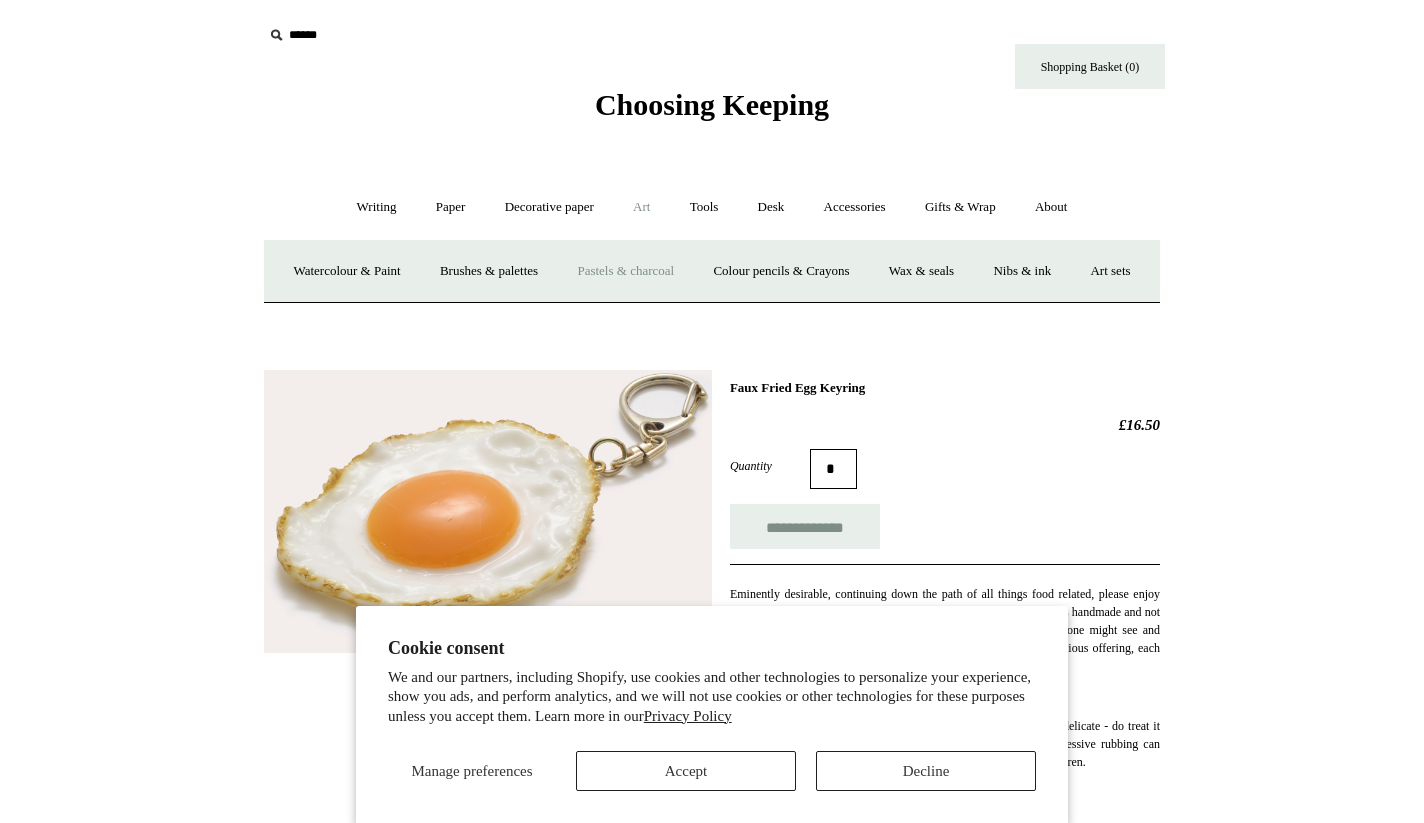 click on "Pastels & charcoal" at bounding box center [625, 271] 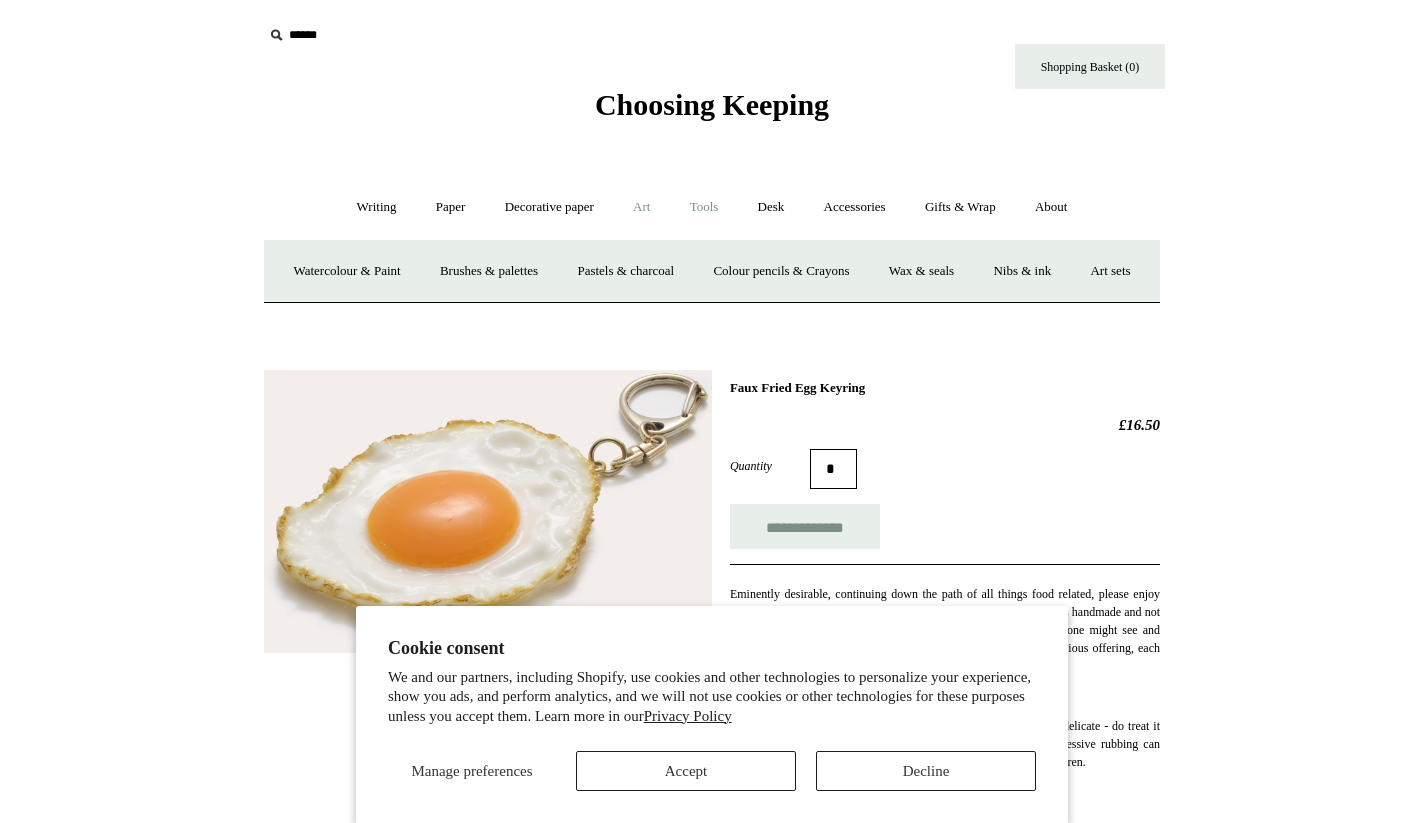 click on "Tools +" at bounding box center (704, 207) 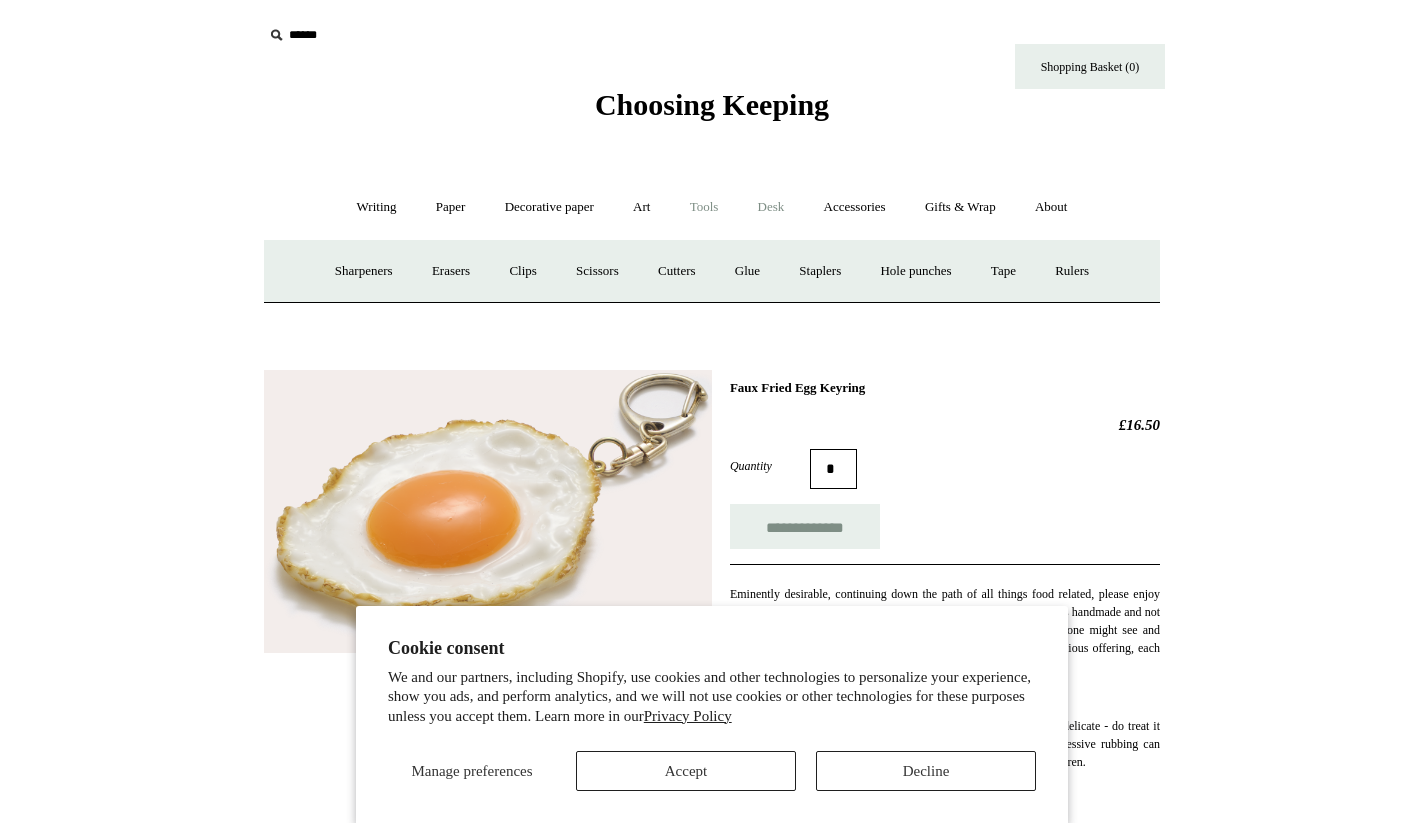 click on "Desk +" at bounding box center (771, 207) 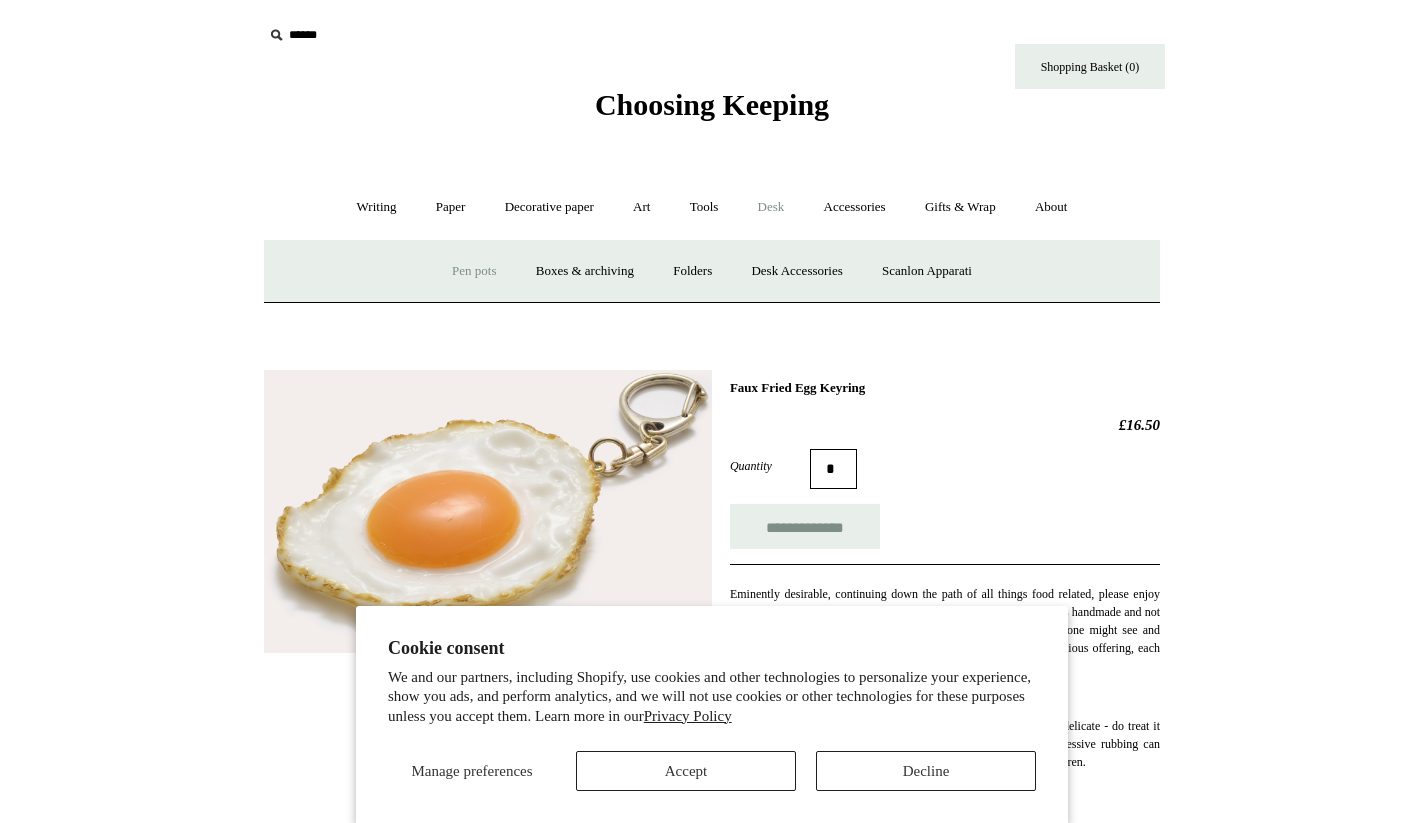 click on "Pen pots" at bounding box center (474, 271) 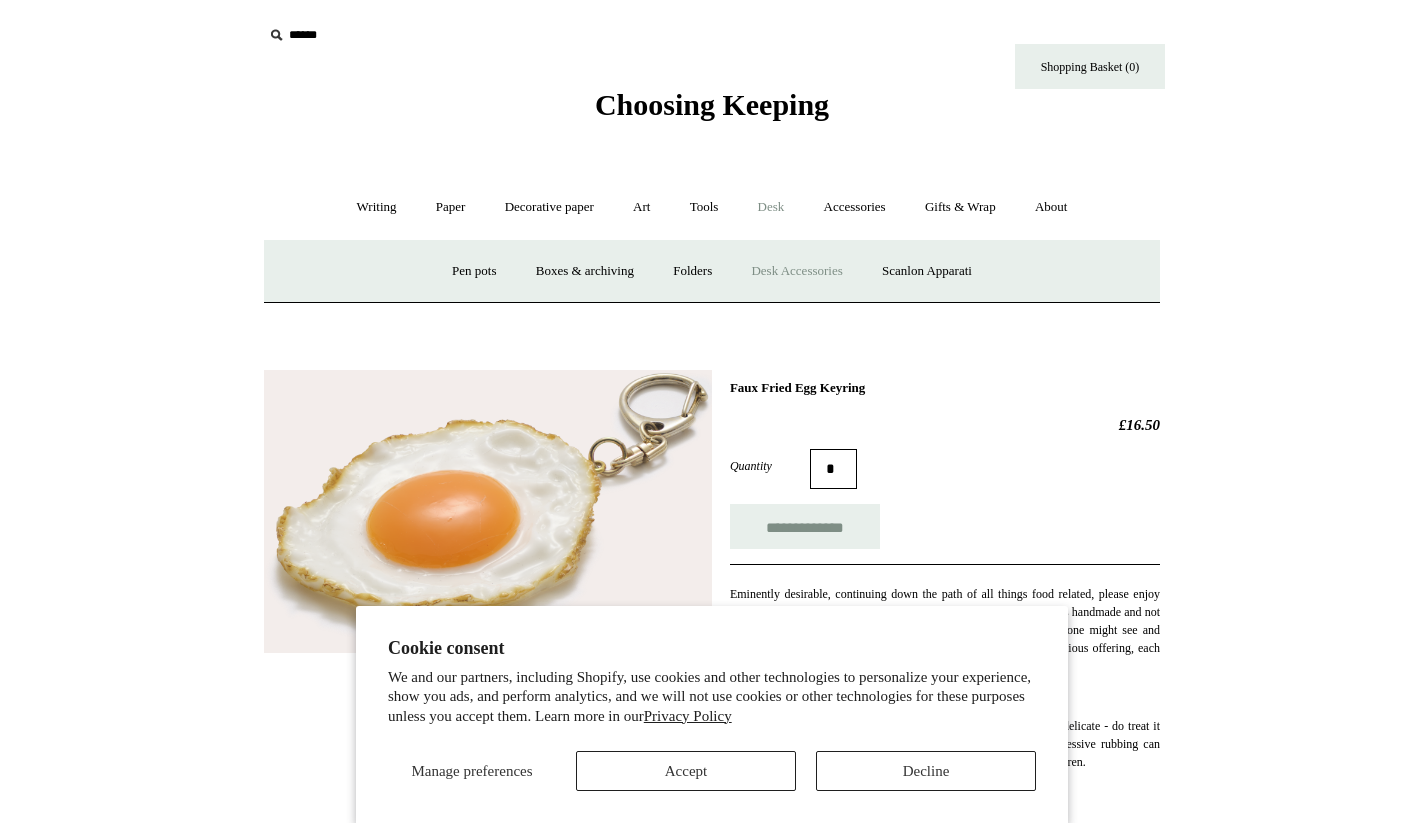 click on "Desk Accessories" at bounding box center (796, 271) 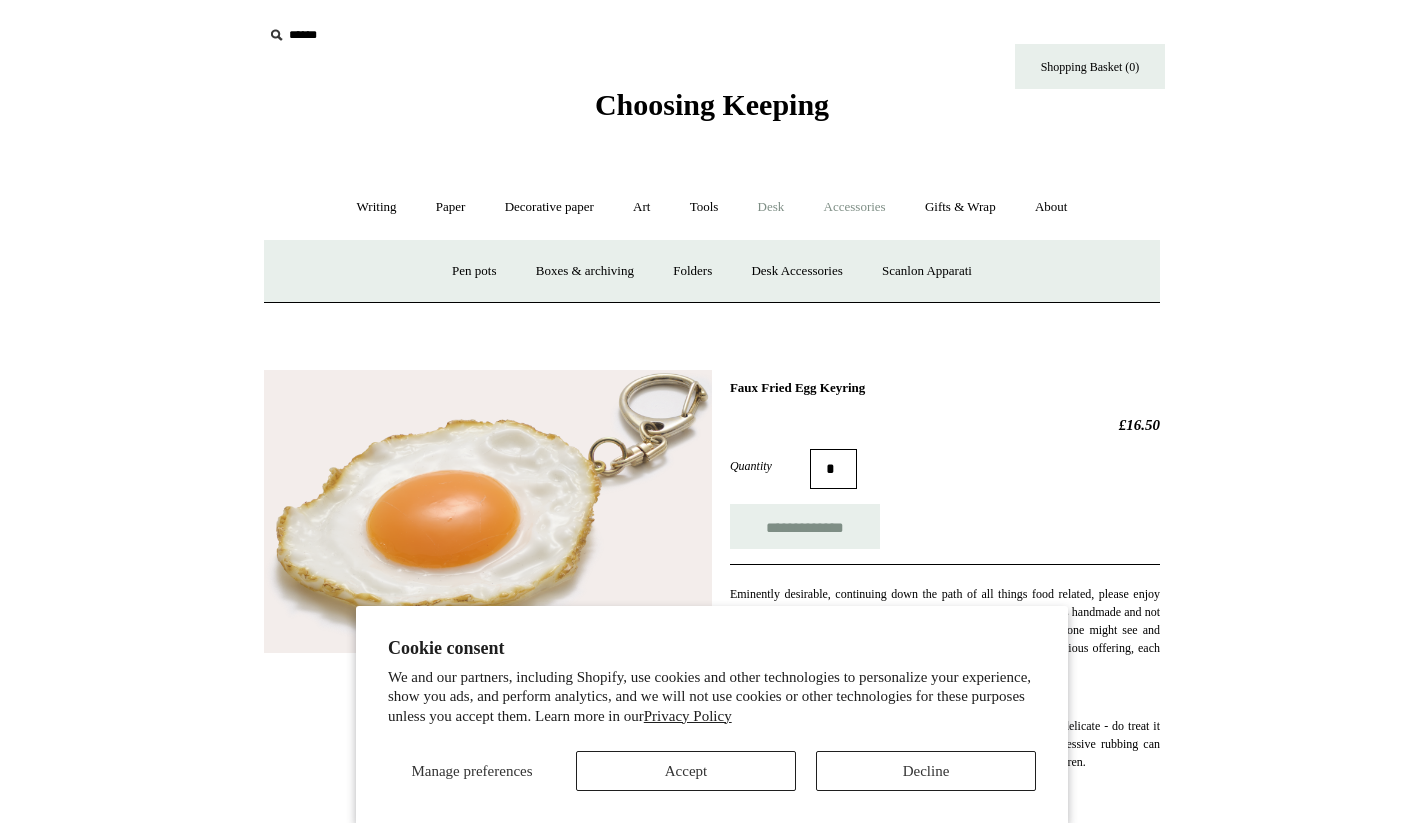 click on "Accessories +" at bounding box center (855, 207) 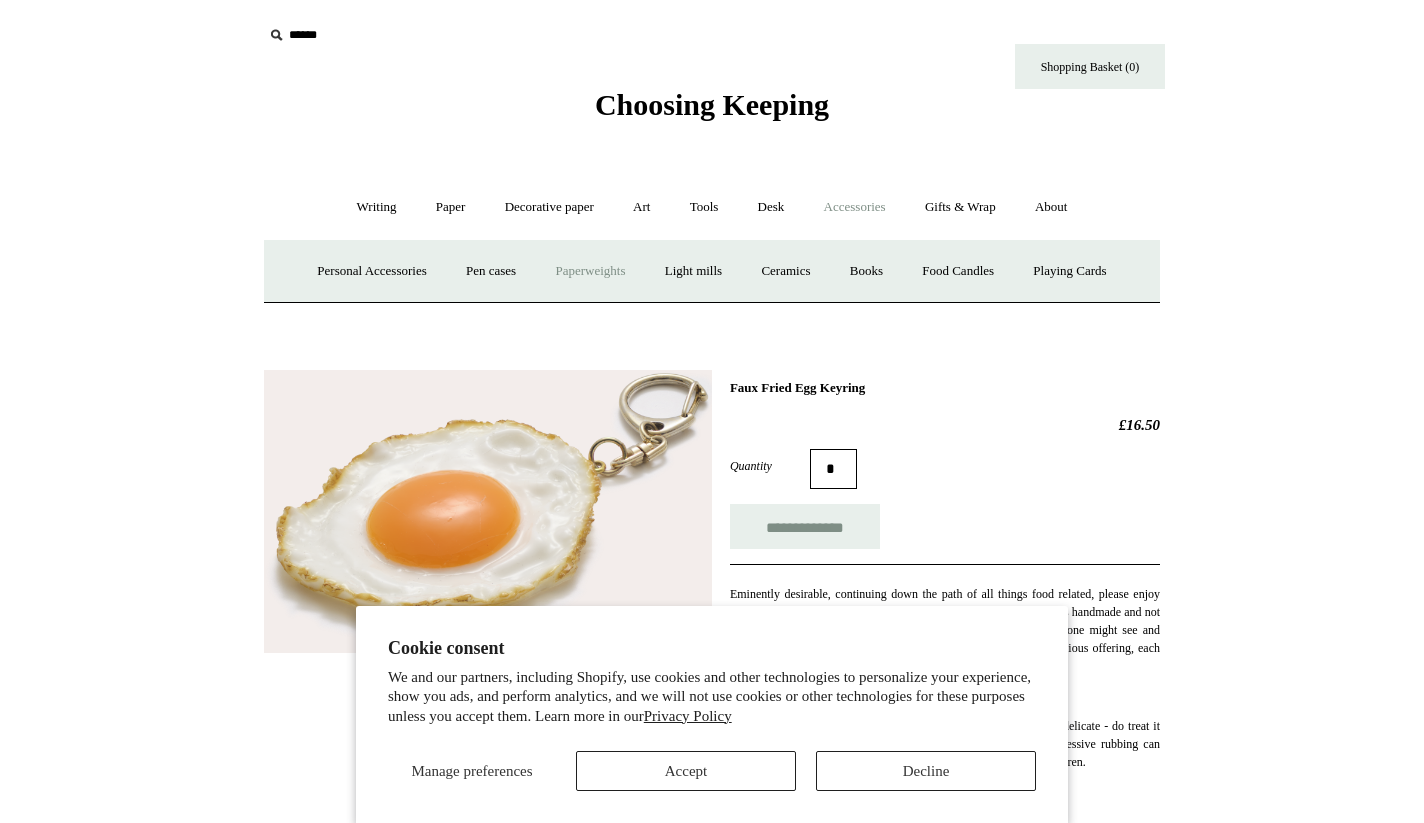 click on "Paperweights +" at bounding box center (590, 271) 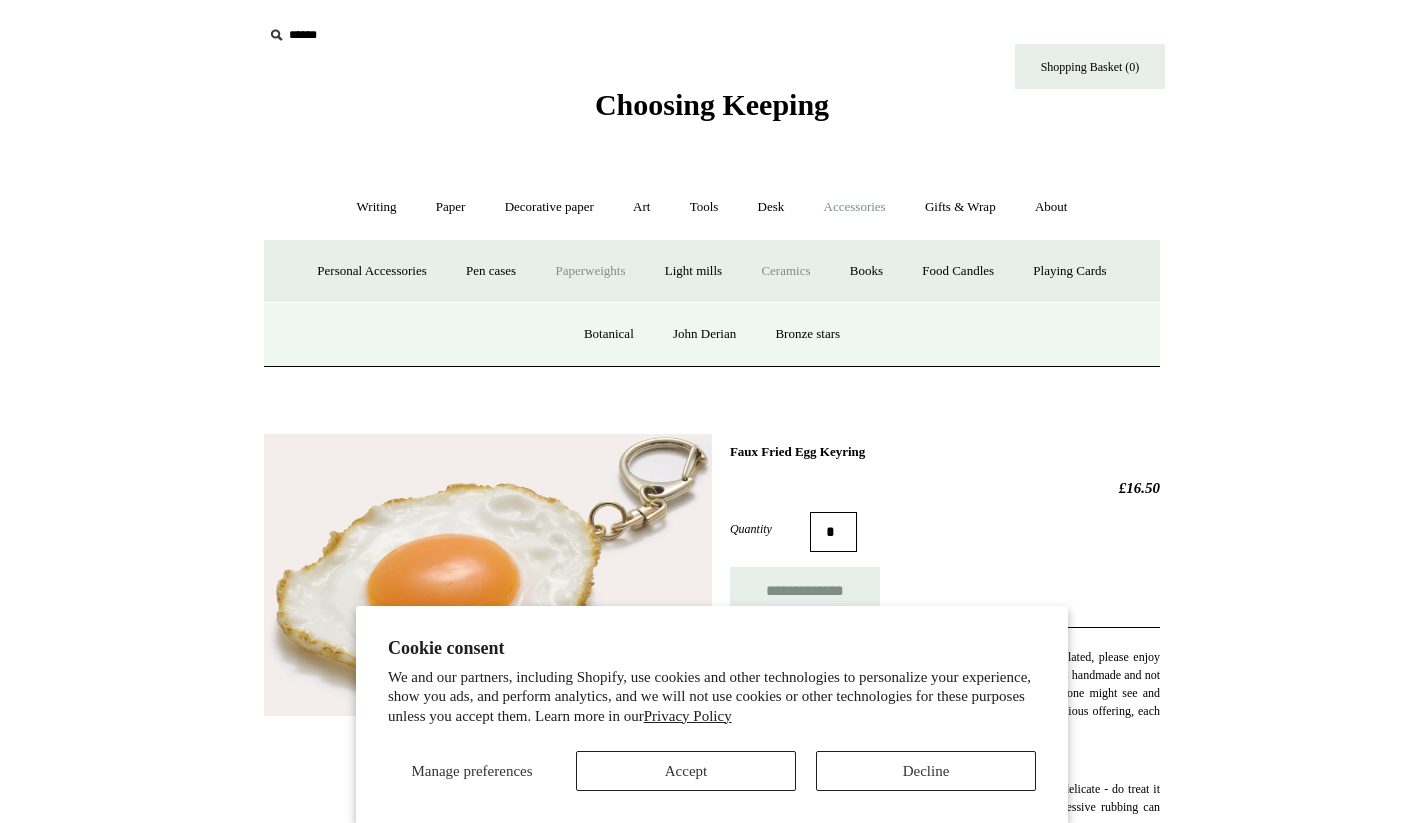 click on "Ceramics  +" at bounding box center (785, 271) 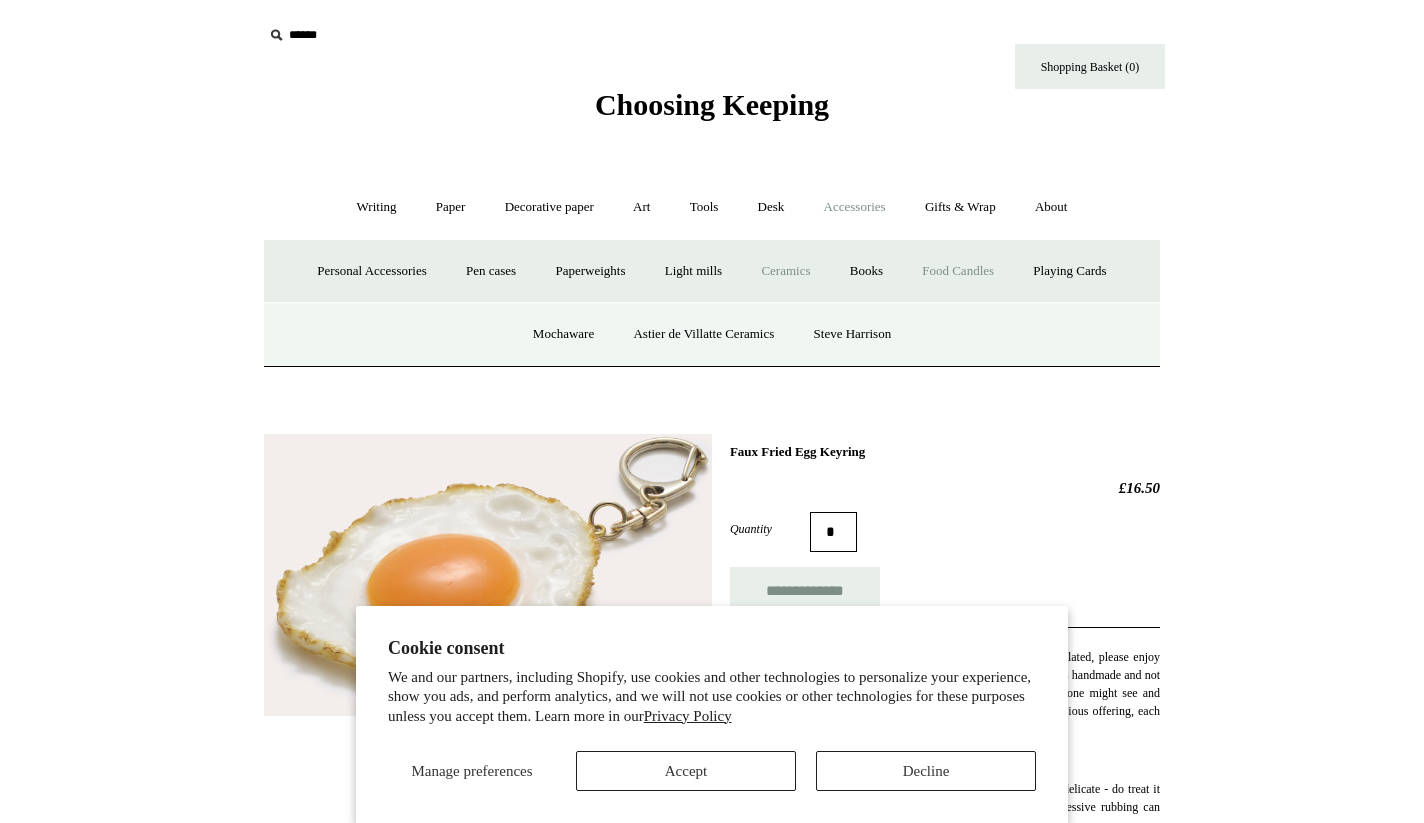 click on "Food Candles" at bounding box center [958, 271] 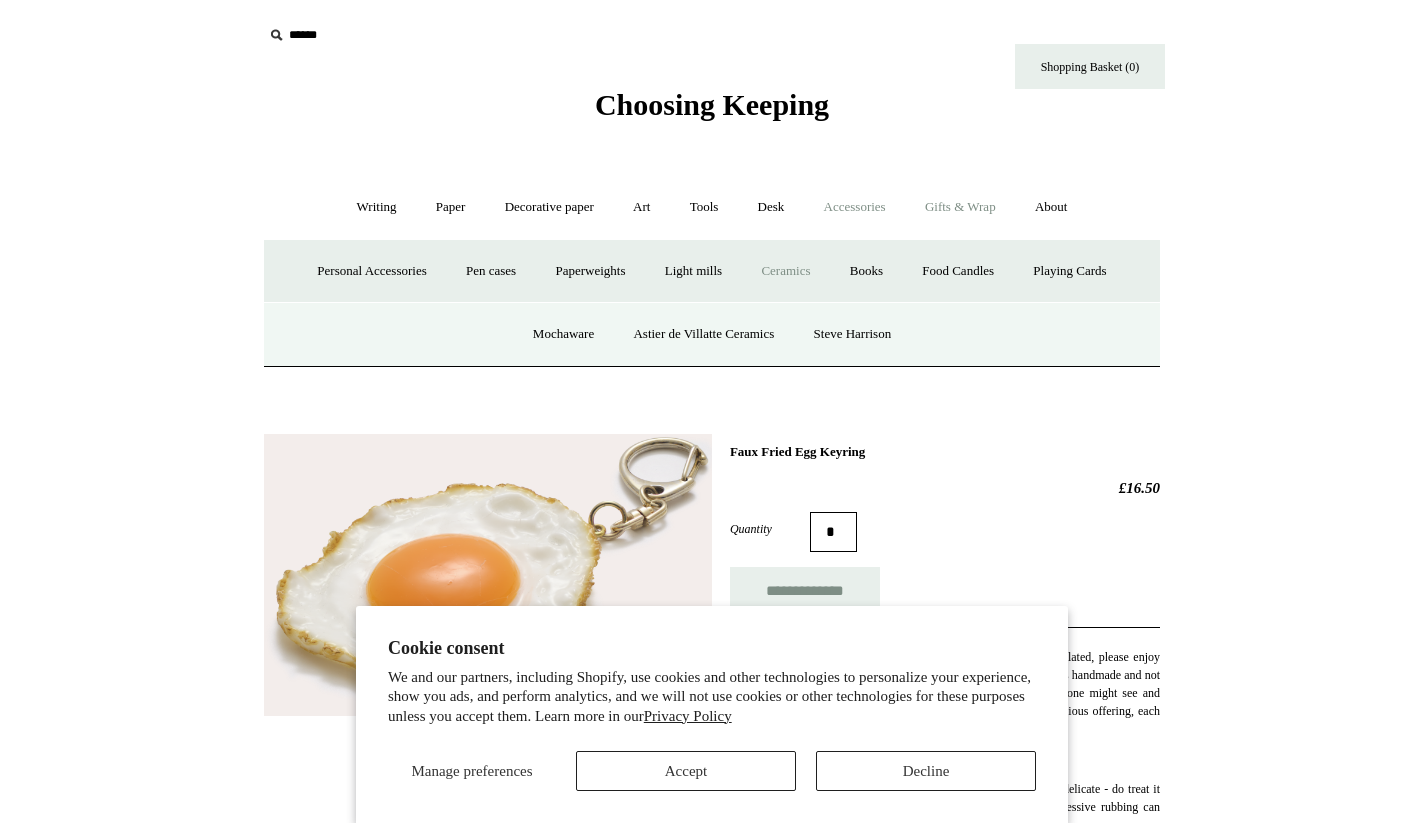 click on "Gifts & Wrap +" at bounding box center (960, 207) 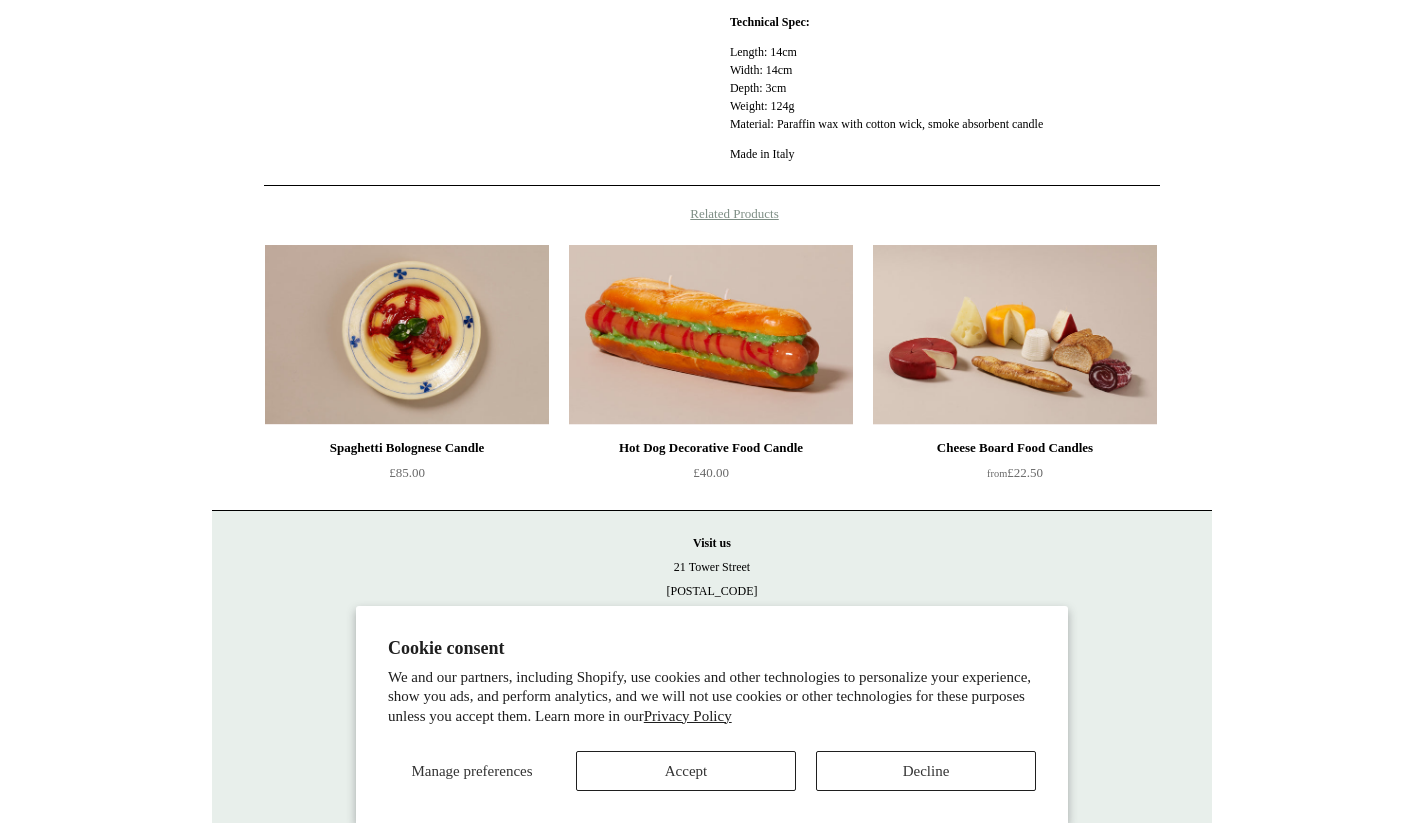 scroll, scrollTop: 939, scrollLeft: 0, axis: vertical 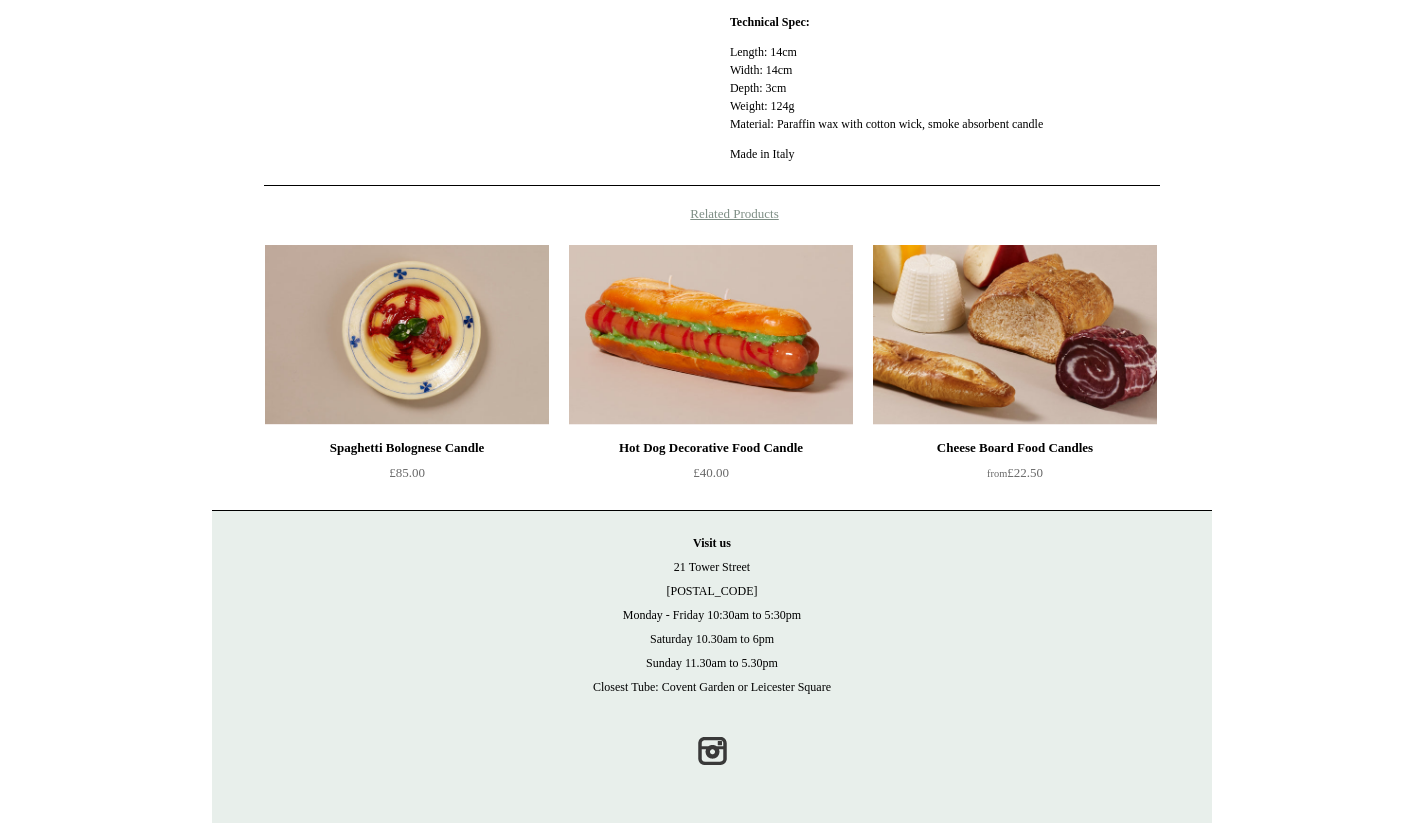click at bounding box center [1015, 335] 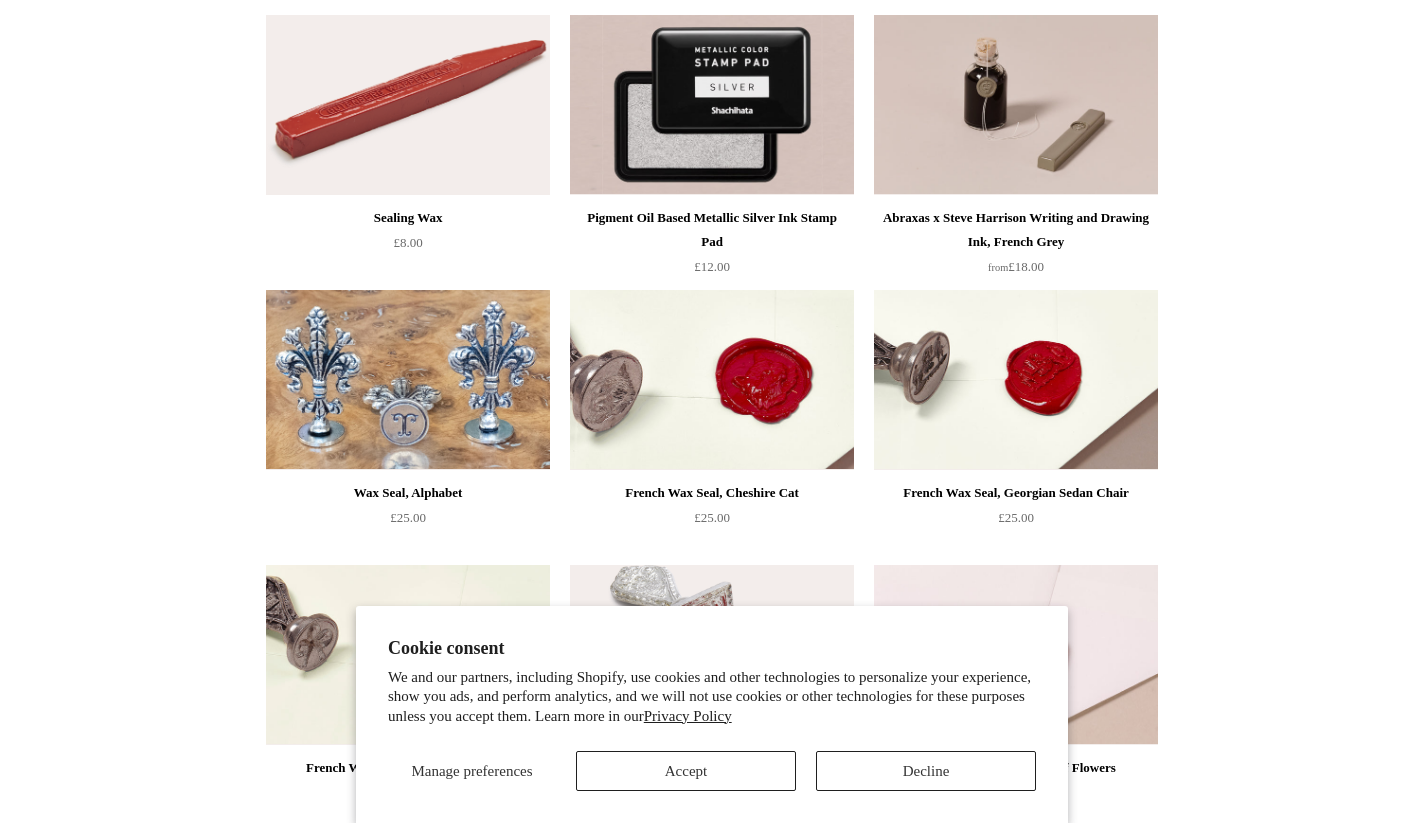 scroll, scrollTop: 248, scrollLeft: 0, axis: vertical 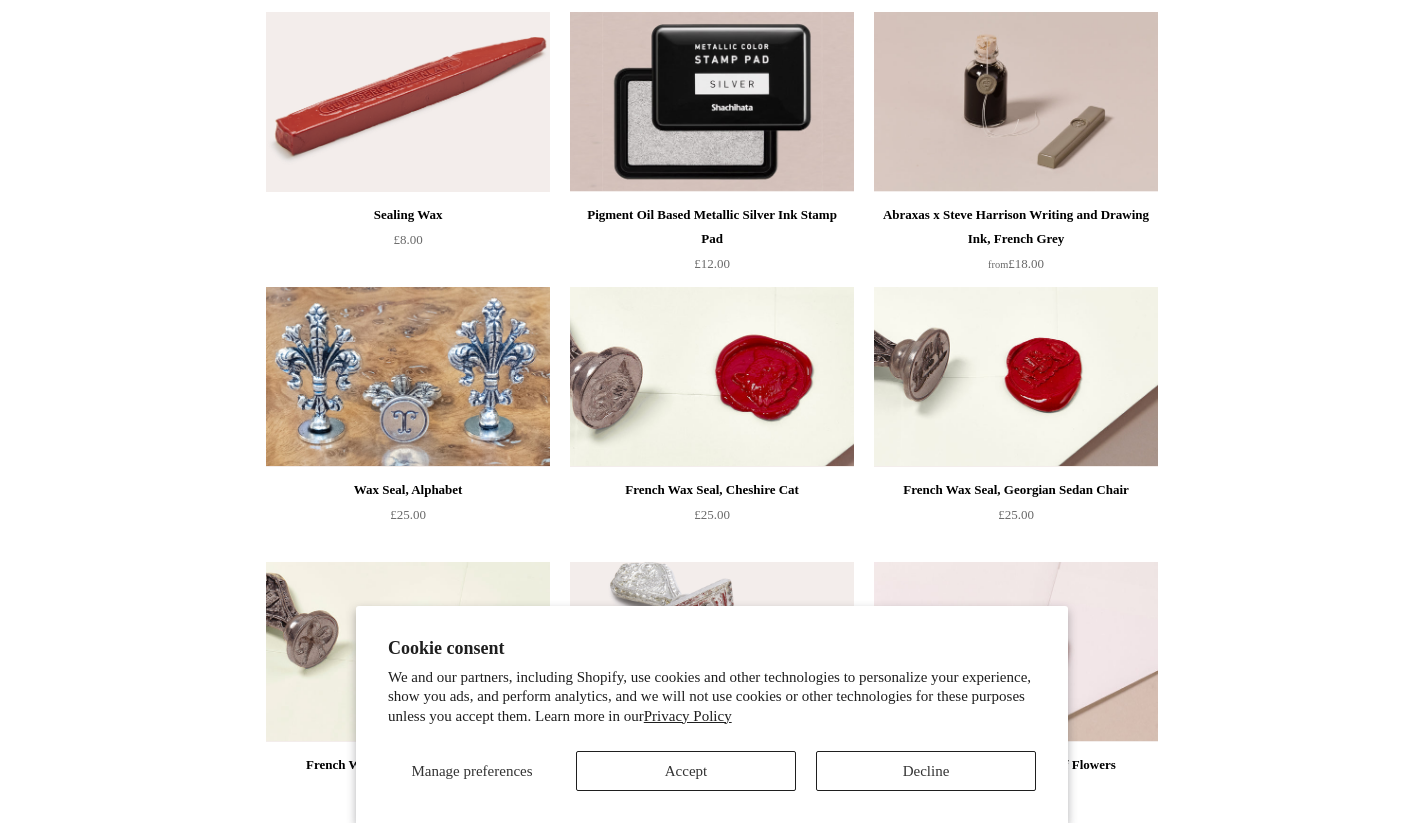 click on "Decline" at bounding box center (926, 771) 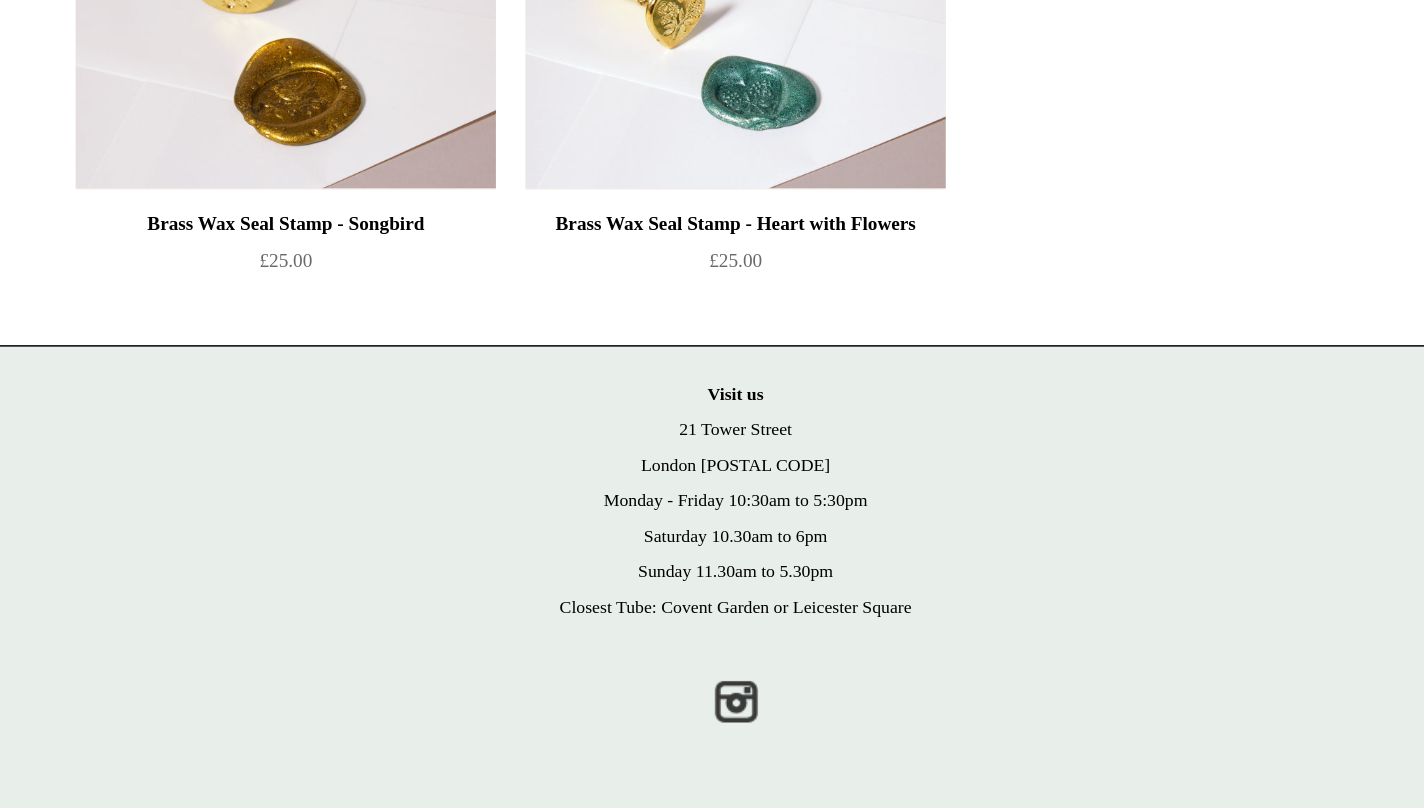 scroll, scrollTop: 1699, scrollLeft: 0, axis: vertical 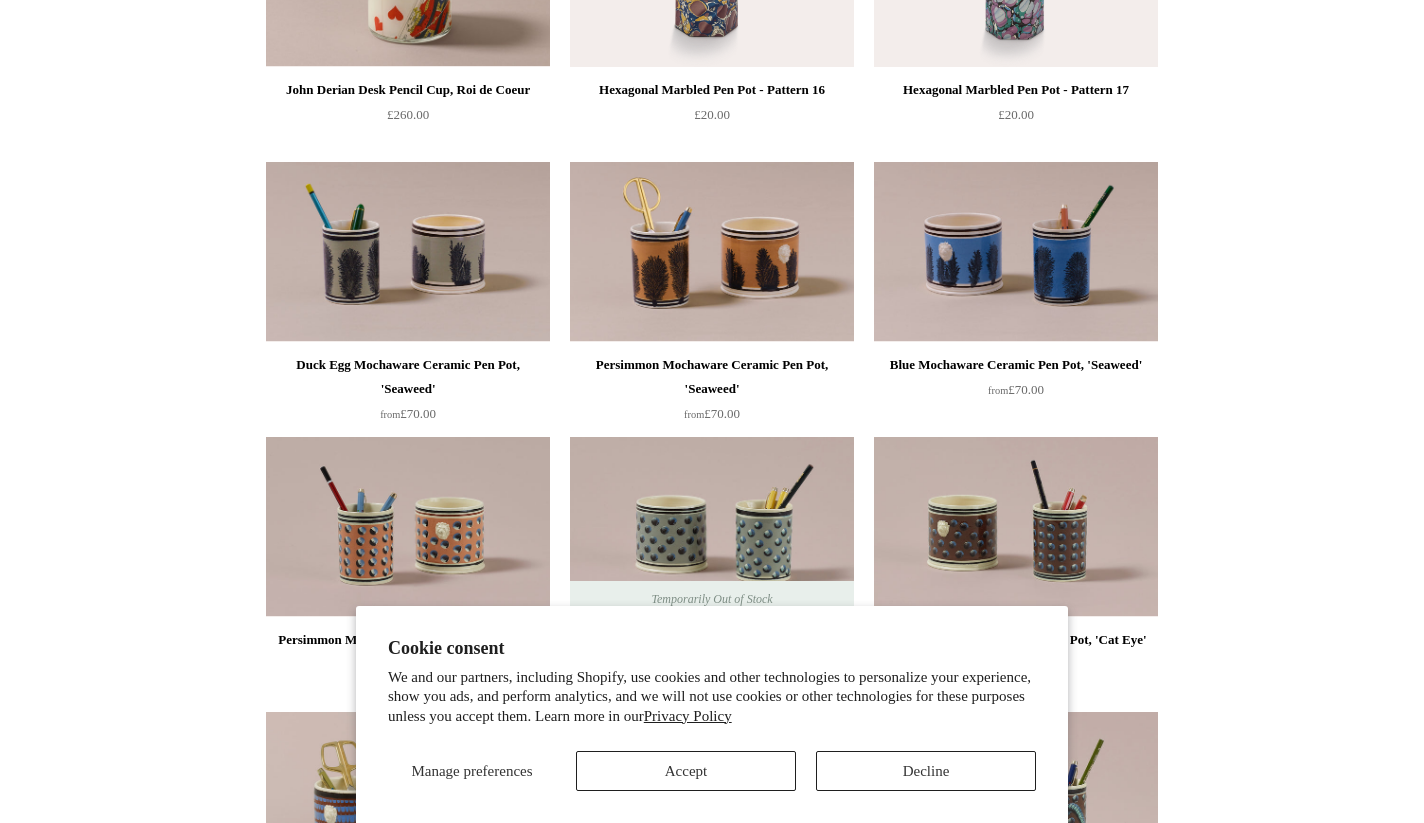 click on "Accept" at bounding box center [686, 771] 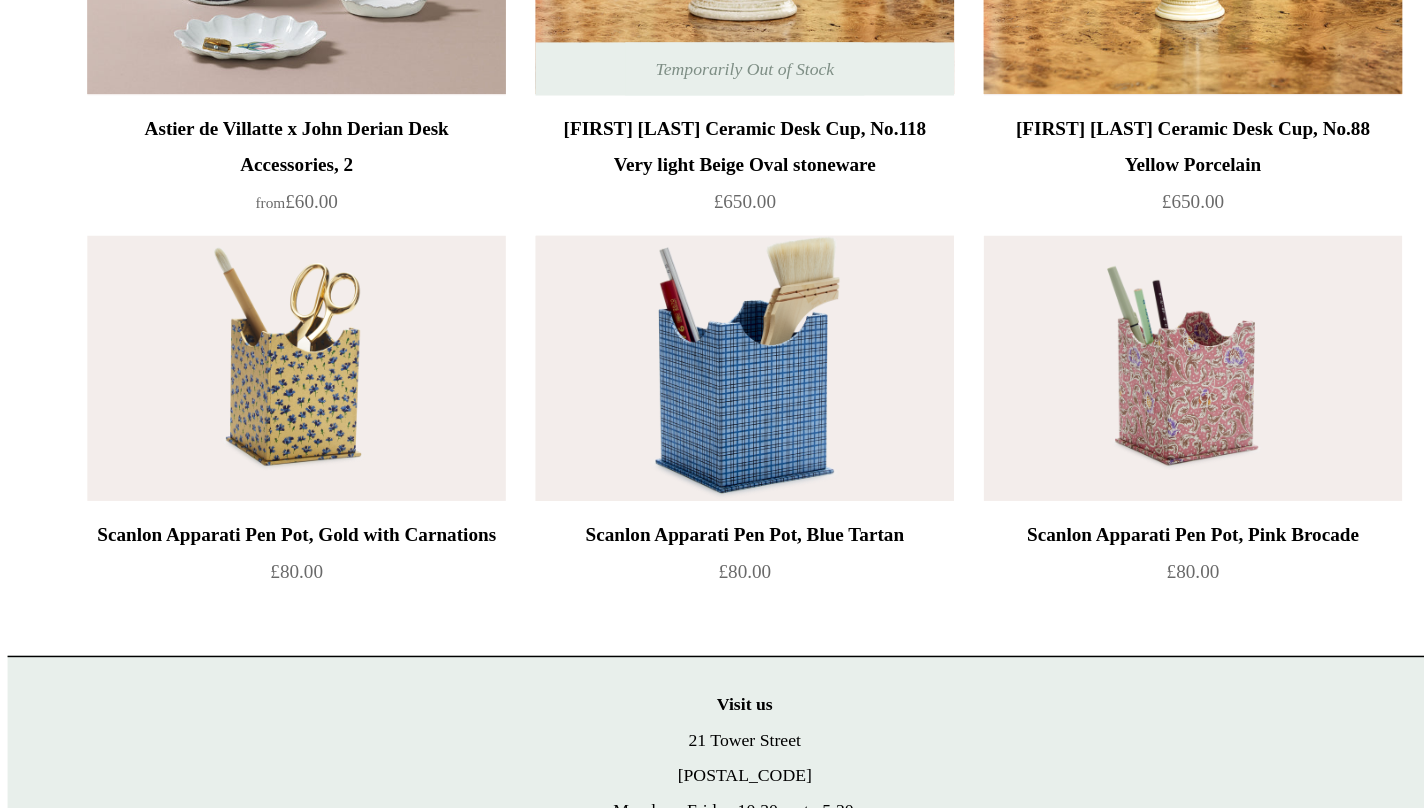 scroll, scrollTop: 1770, scrollLeft: 0, axis: vertical 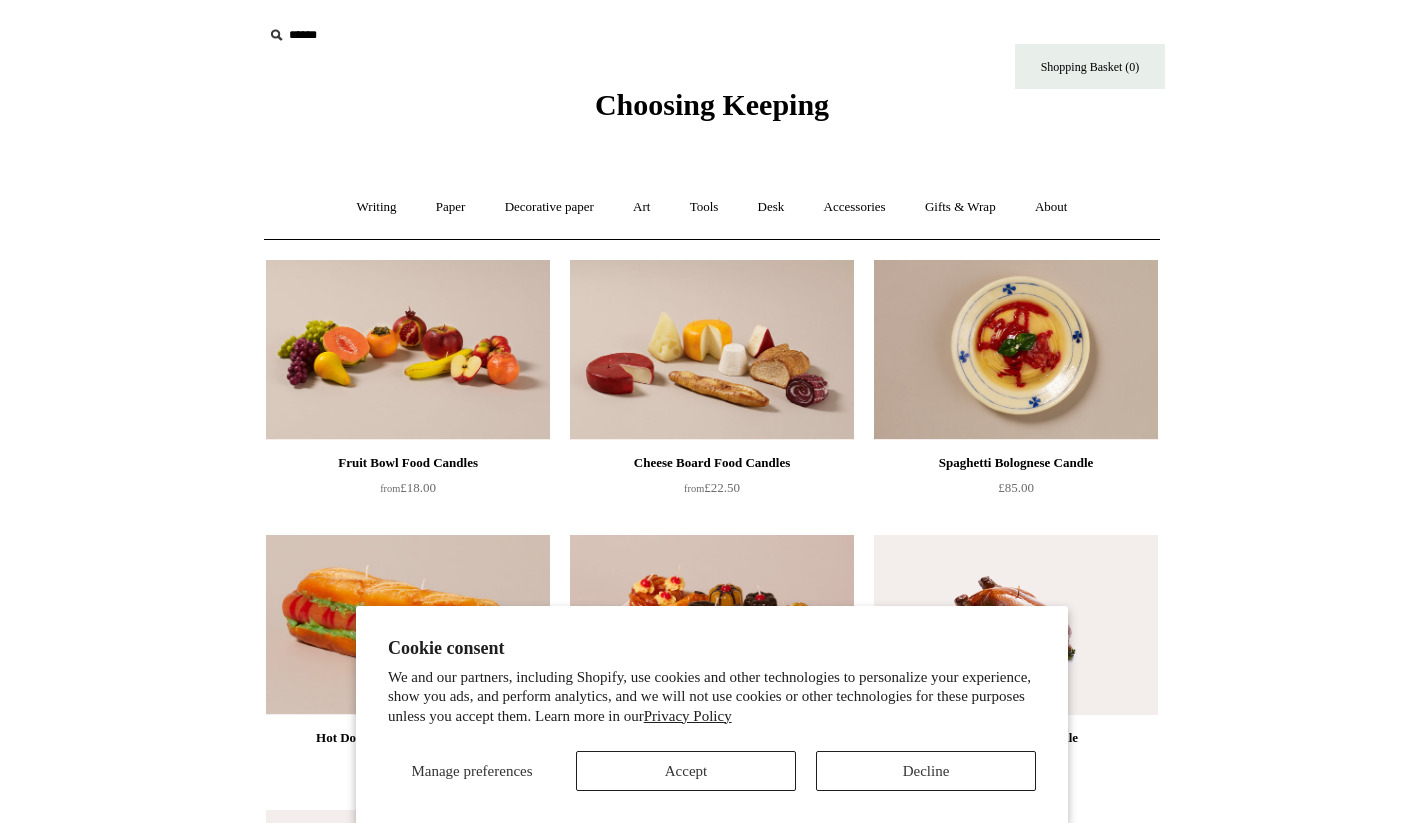 click on "Decline" at bounding box center [926, 771] 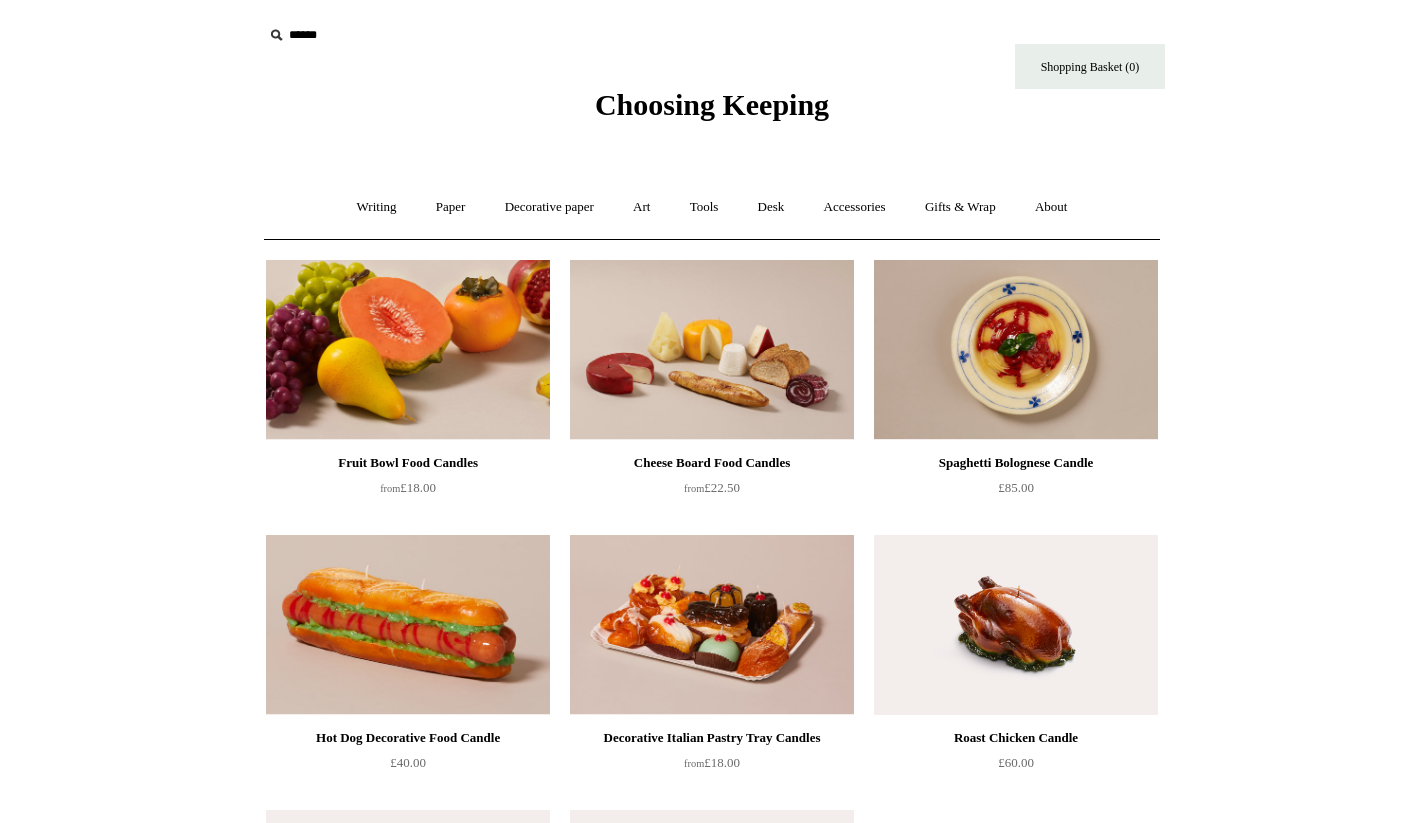 click at bounding box center [408, 350] 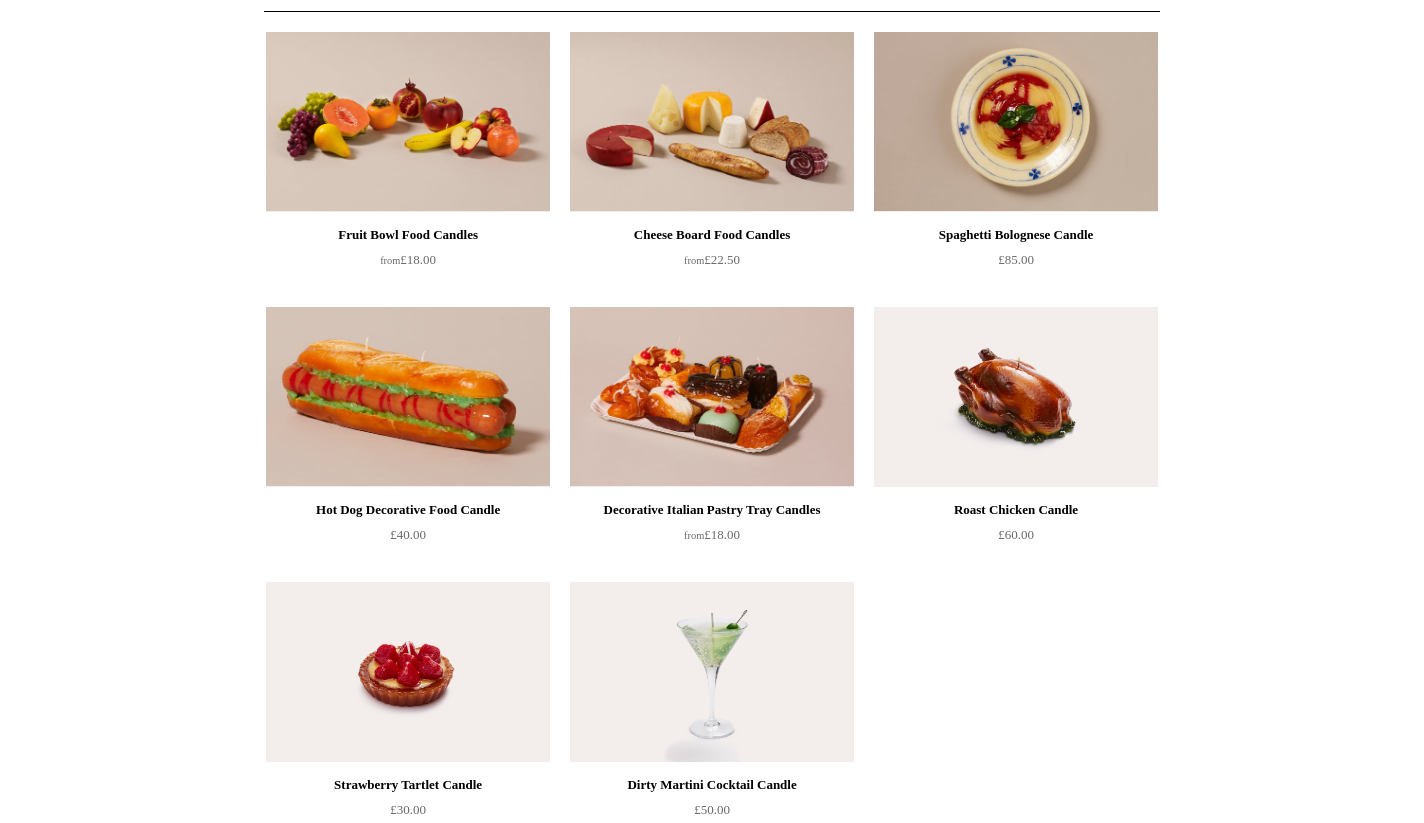 scroll, scrollTop: 206, scrollLeft: 0, axis: vertical 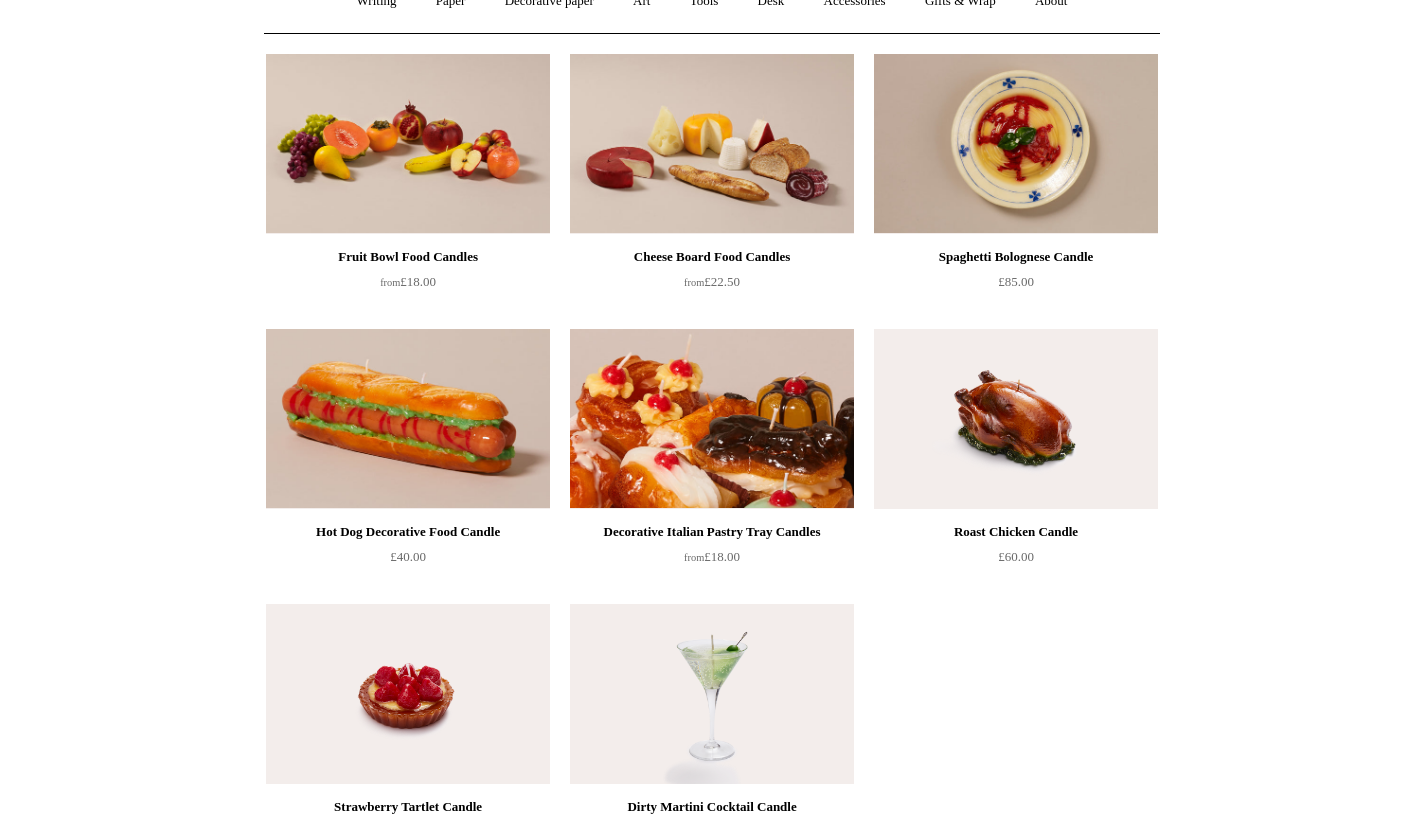 click at bounding box center [712, 419] 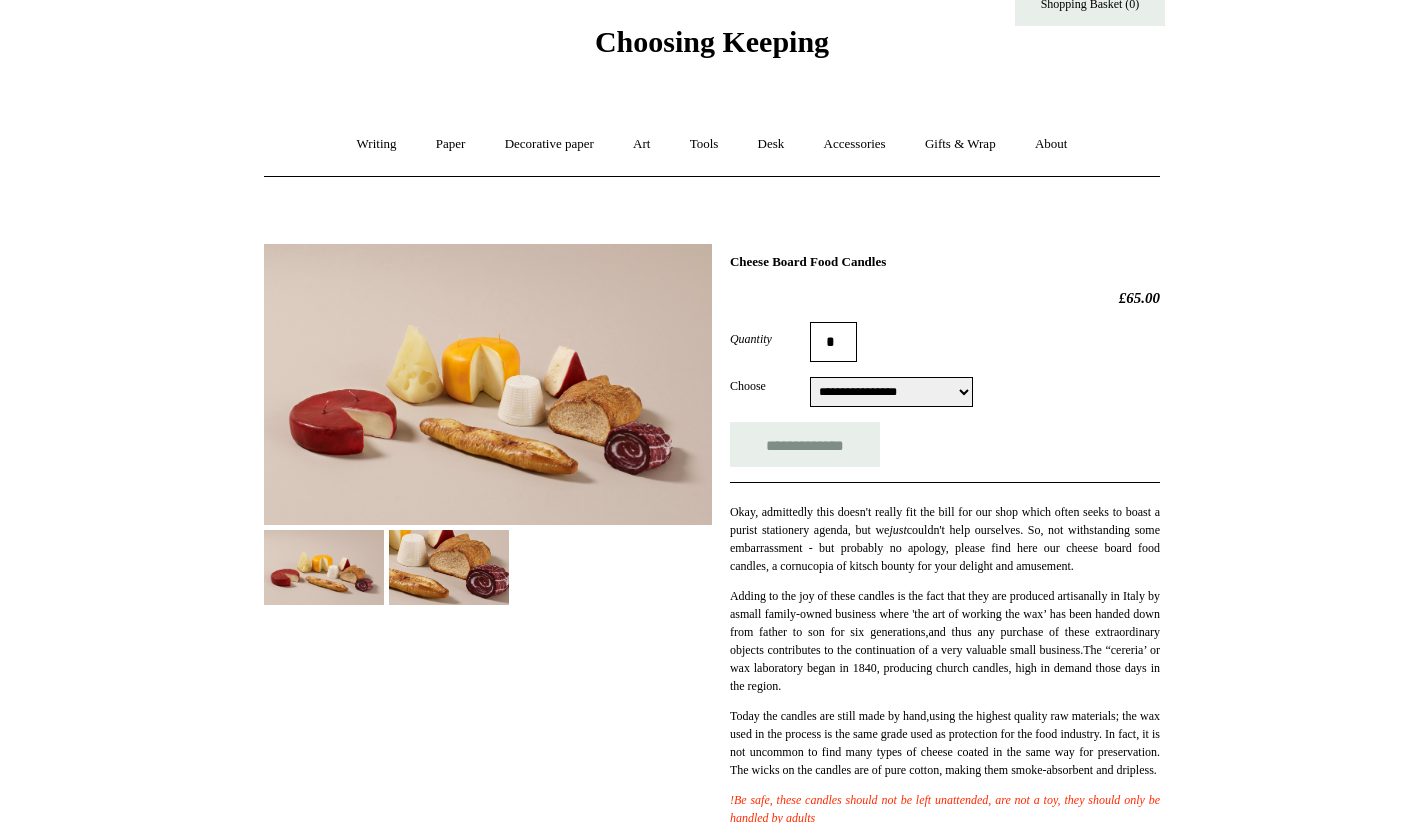 scroll, scrollTop: 107, scrollLeft: 0, axis: vertical 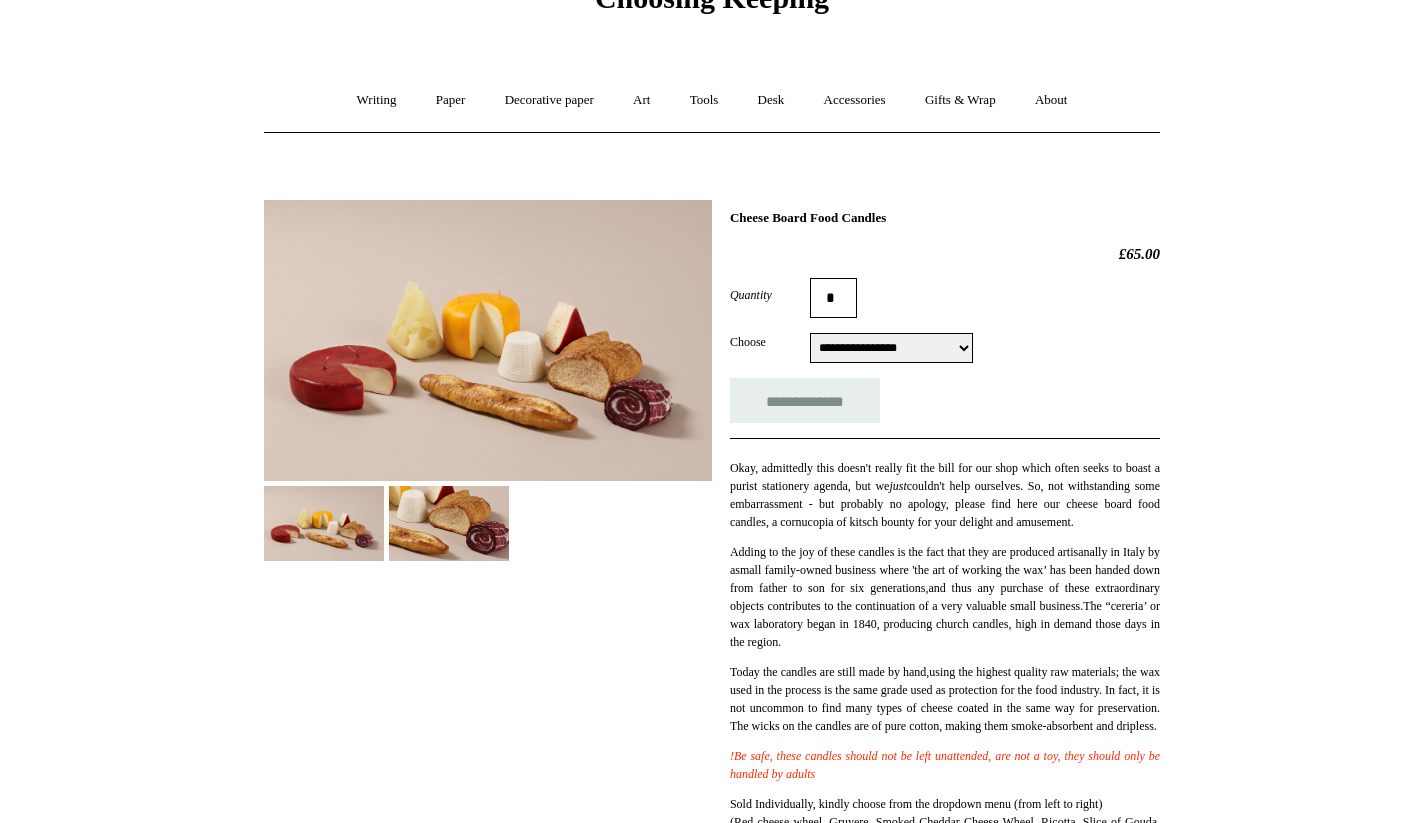 click at bounding box center (449, 523) 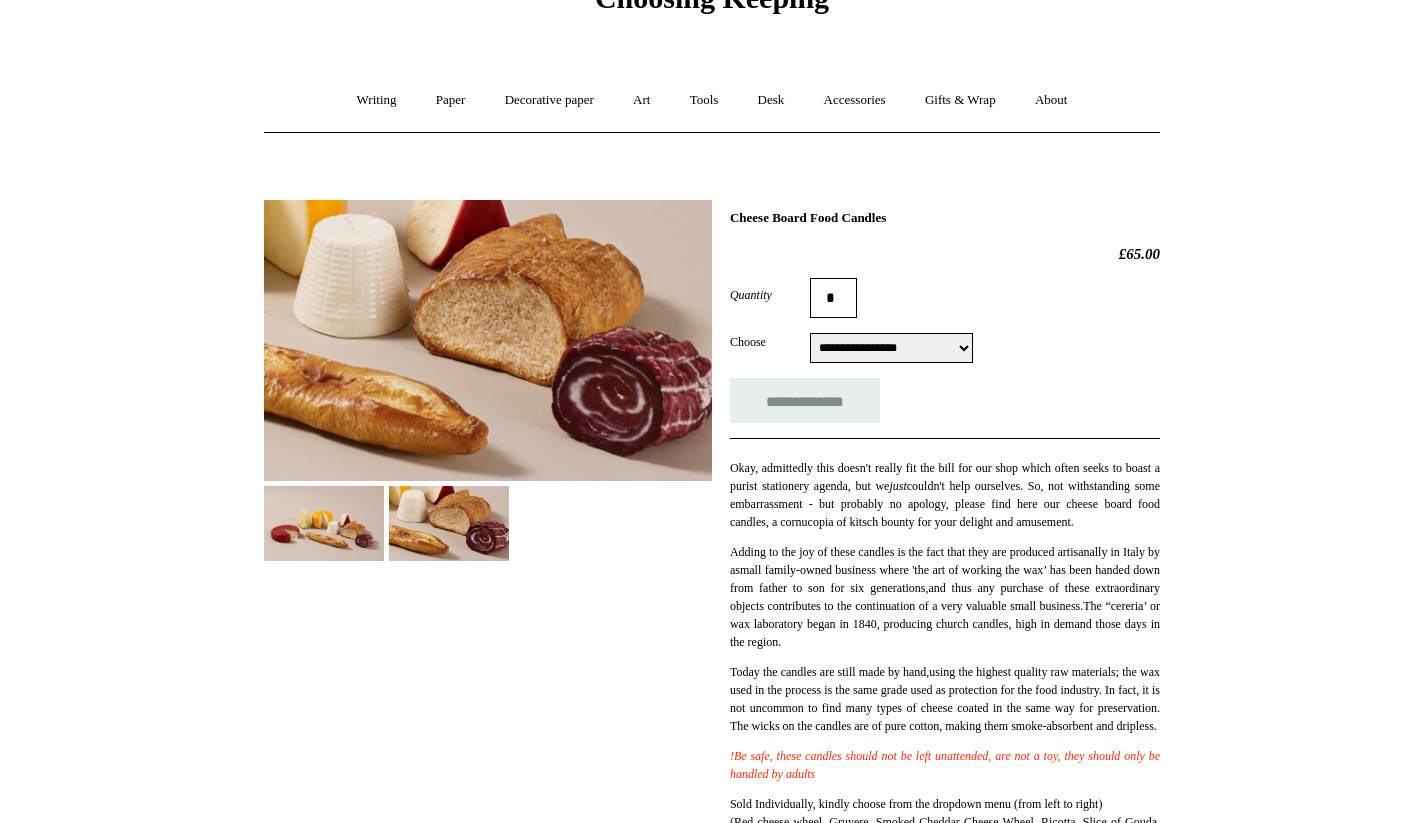 click at bounding box center [324, 523] 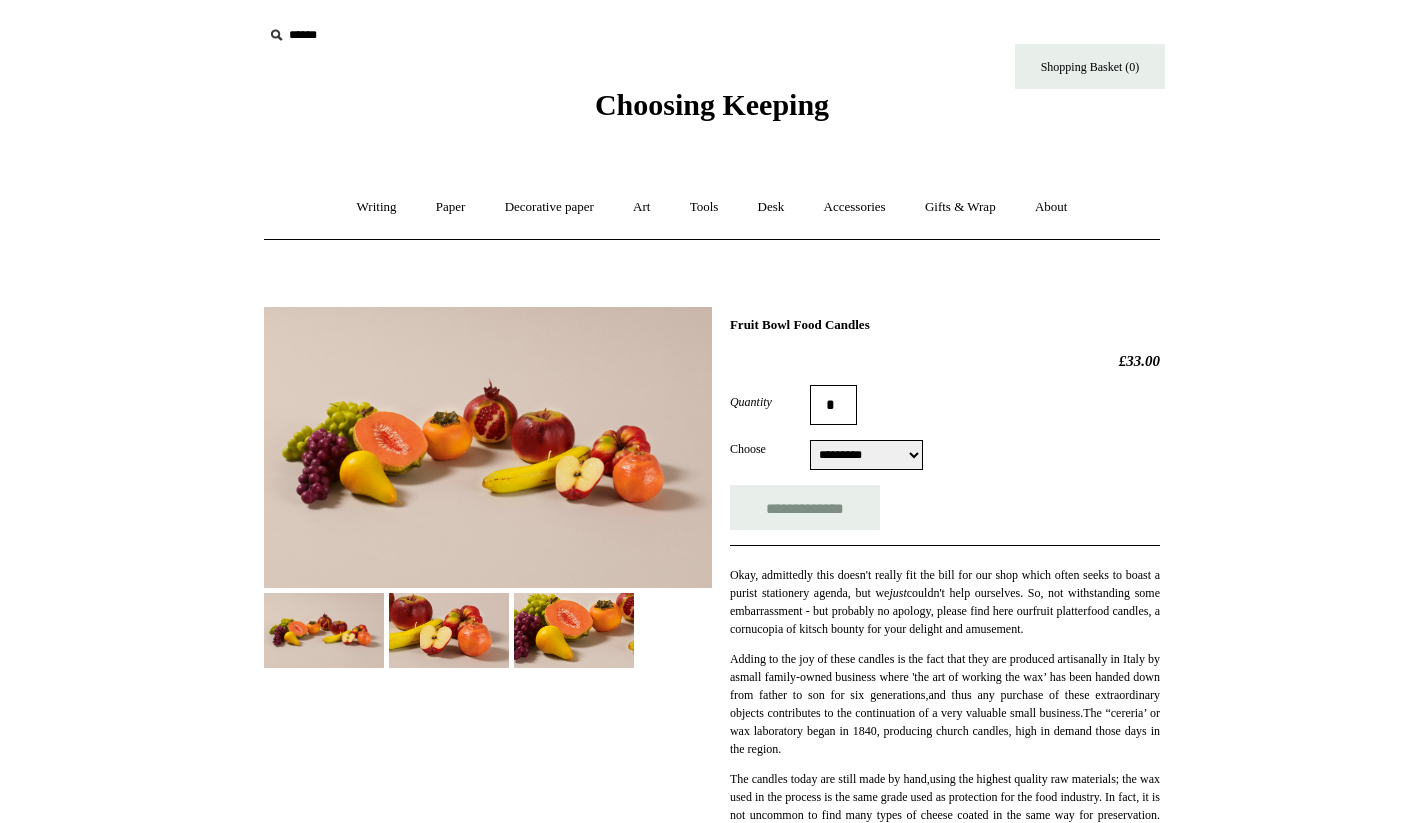 scroll, scrollTop: 0, scrollLeft: 0, axis: both 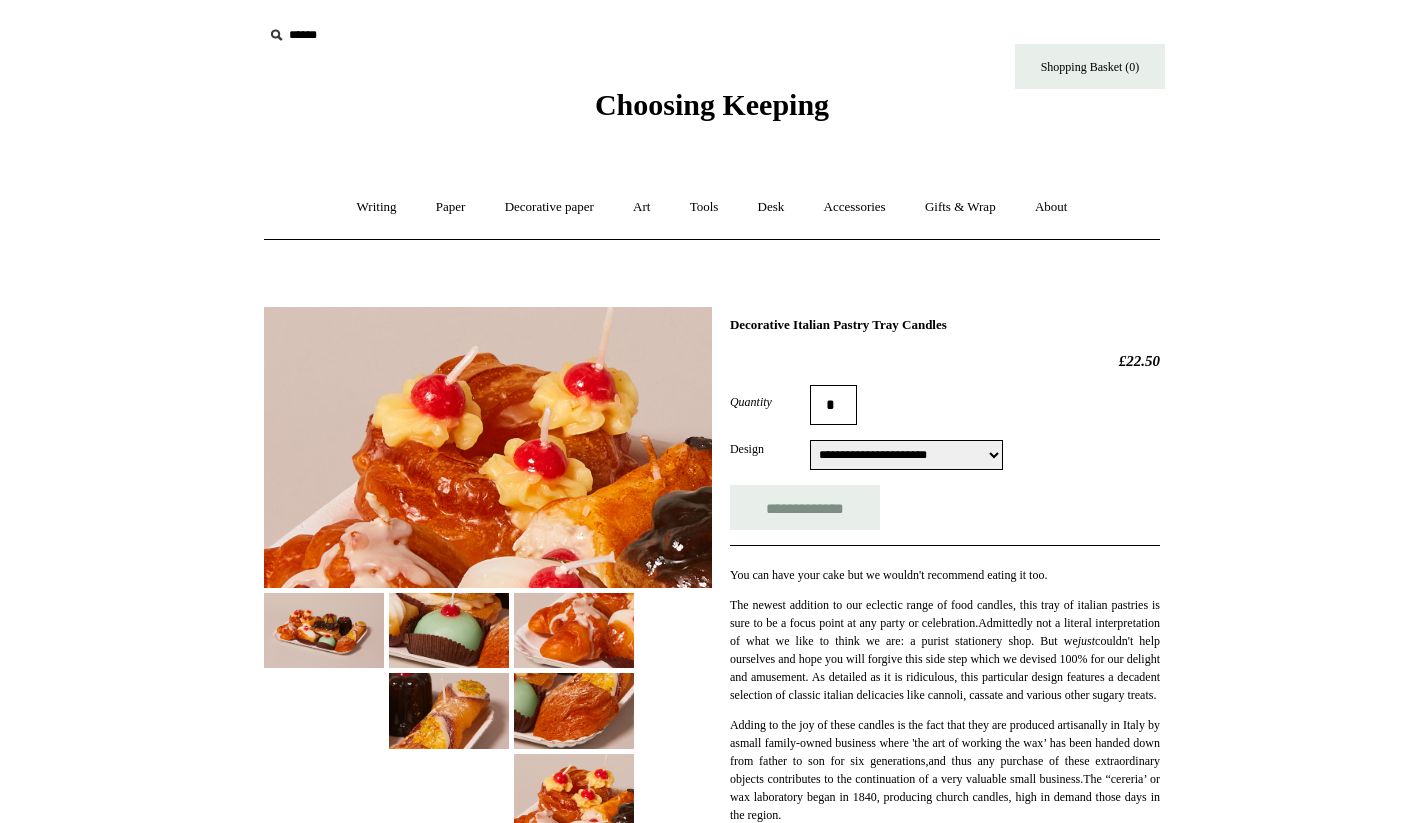 click on "**********" at bounding box center (906, 455) 